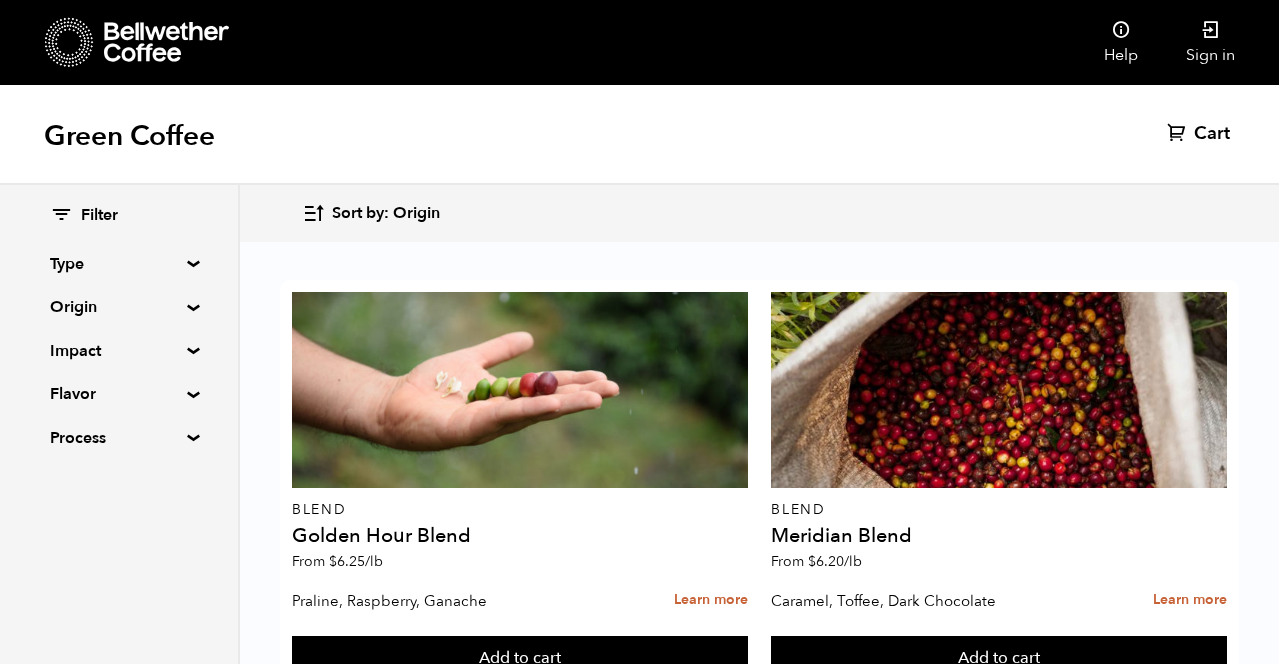 scroll, scrollTop: 845, scrollLeft: 0, axis: vertical 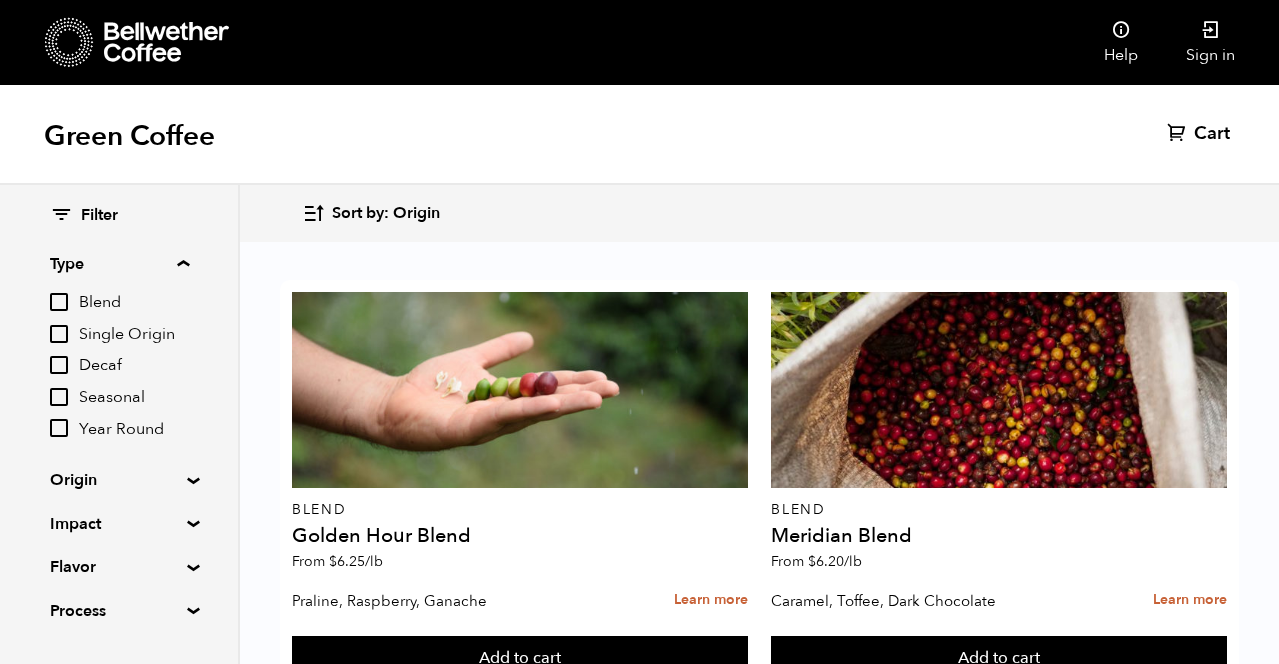 click on "Single Origin" at bounding box center [59, 334] 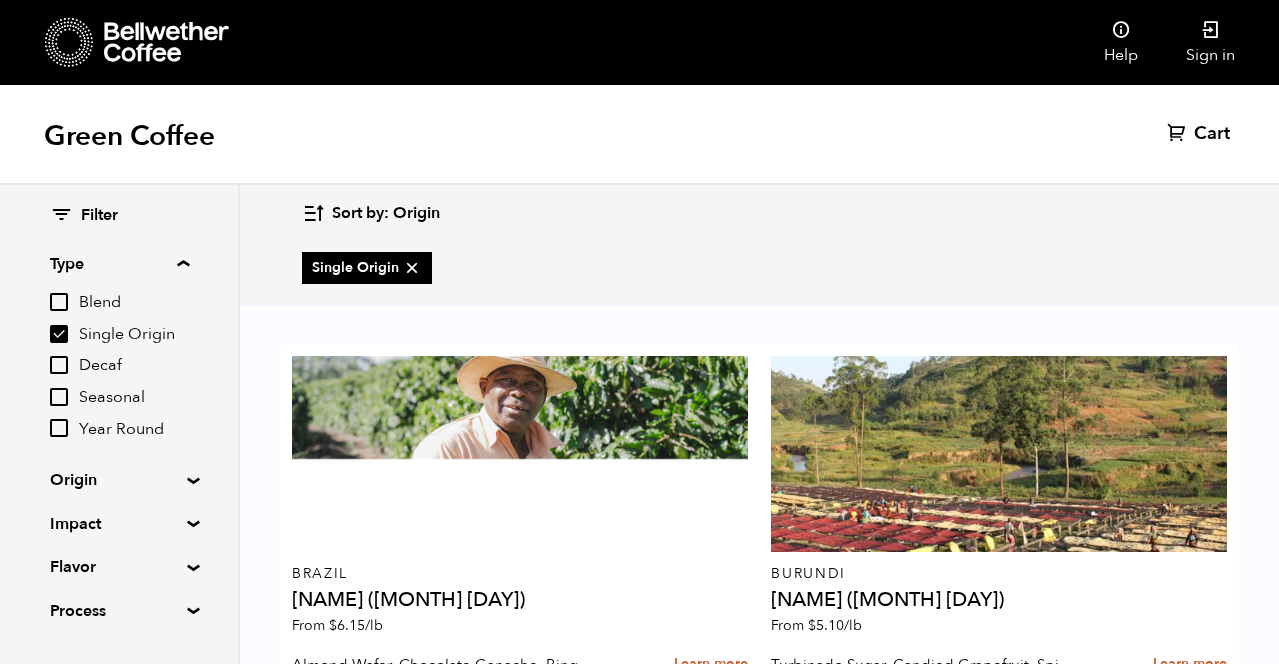 scroll, scrollTop: 2689, scrollLeft: 0, axis: vertical 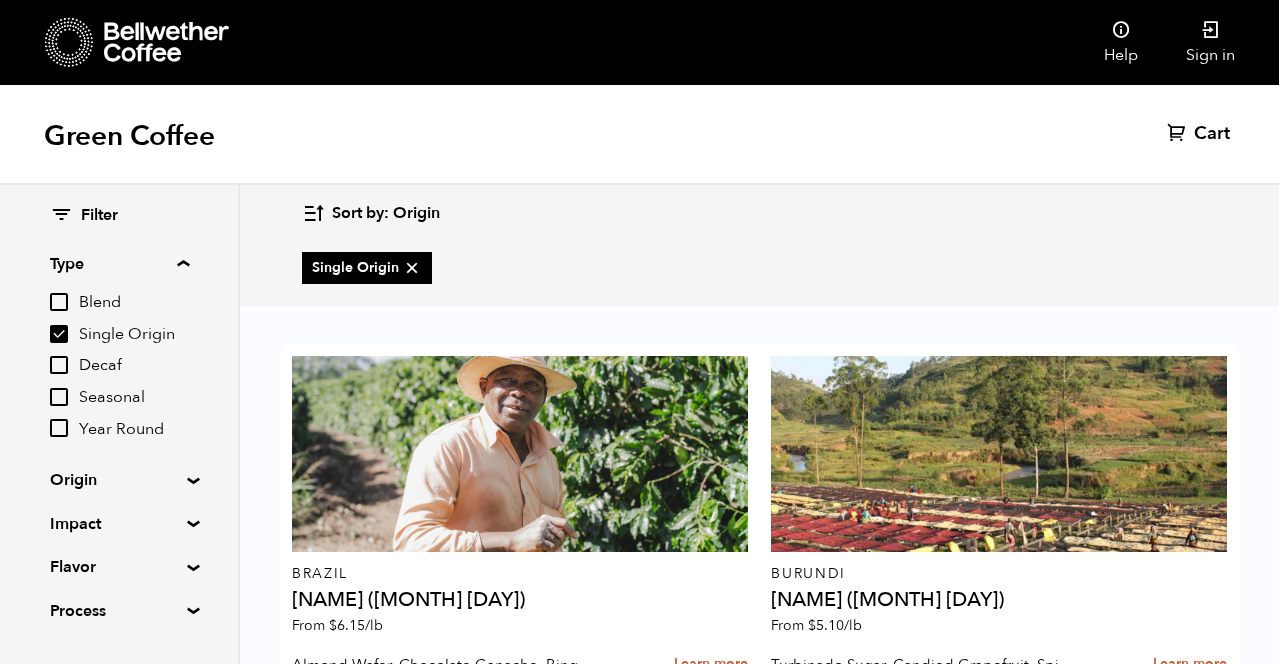 click on "Learn more" at bounding box center [711, 3144] 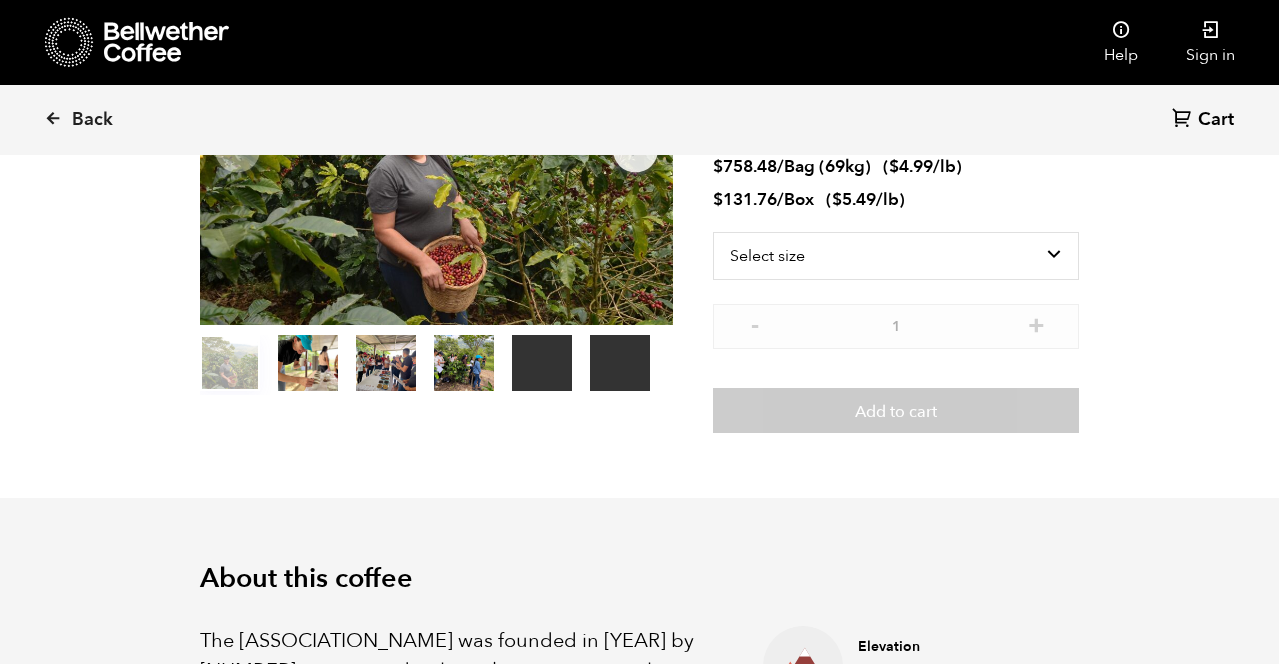 scroll, scrollTop: 384, scrollLeft: 0, axis: vertical 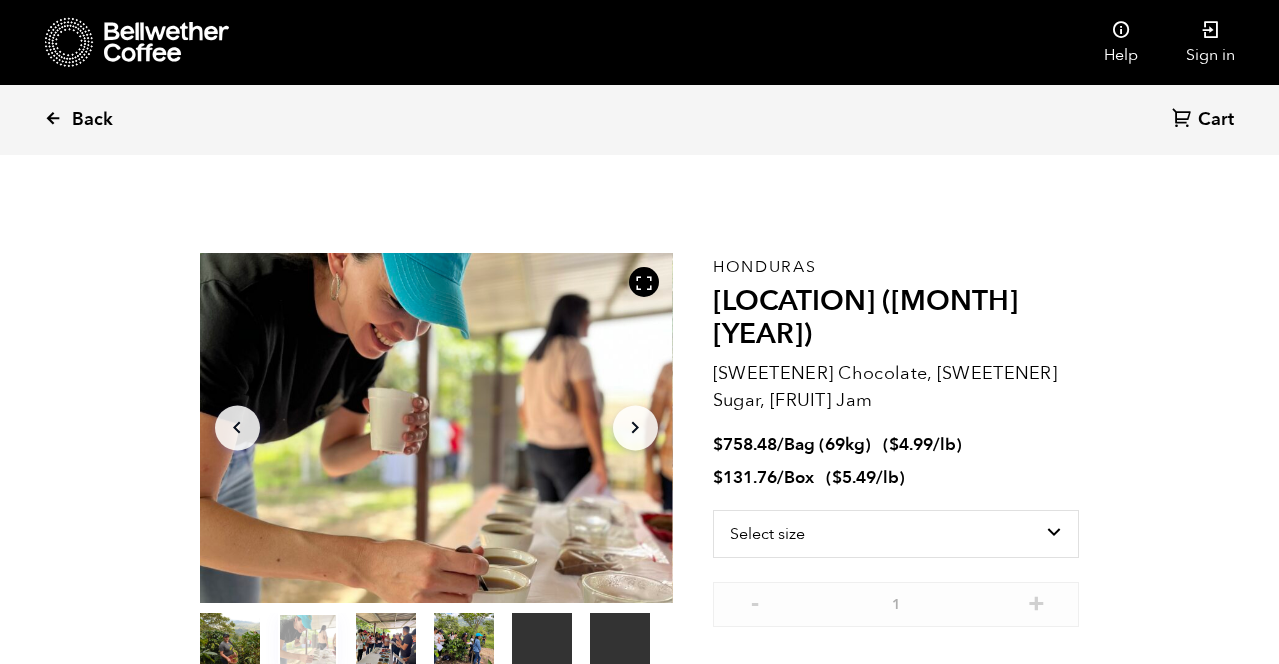 click on "Back" at bounding box center [92, 120] 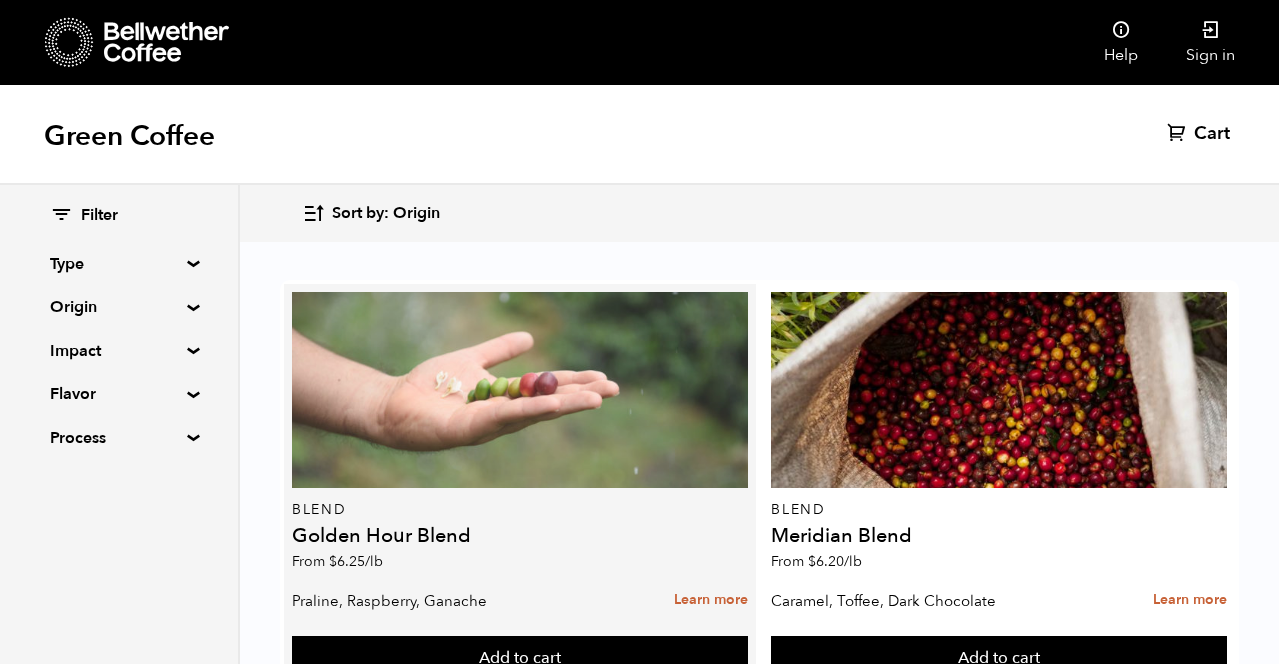 scroll, scrollTop: 3056, scrollLeft: 0, axis: vertical 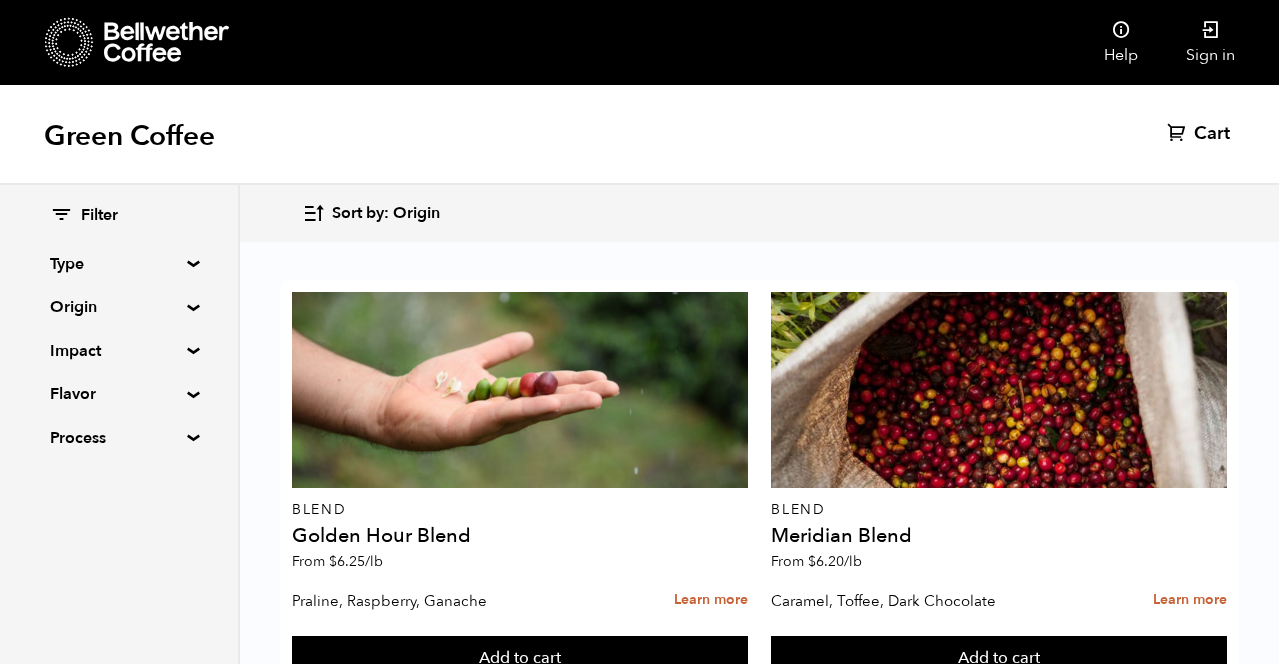click on "Manos de Mujer (SEP 24)" at bounding box center [520, 3429] 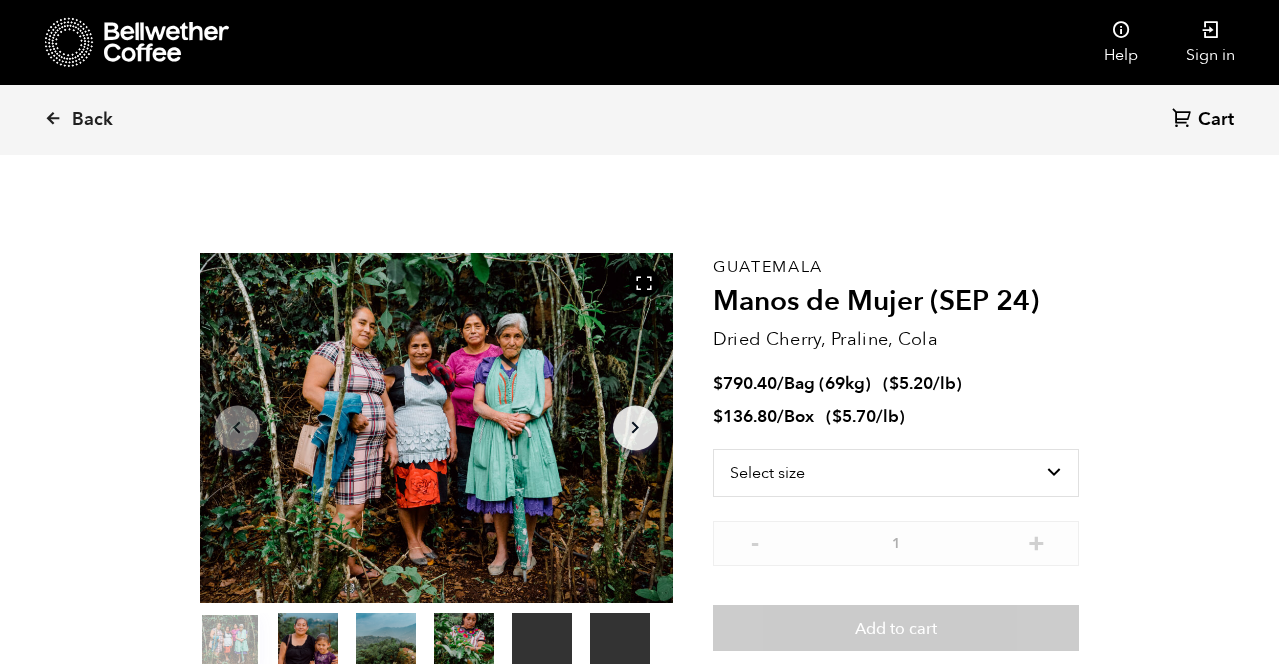 scroll, scrollTop: 0, scrollLeft: 0, axis: both 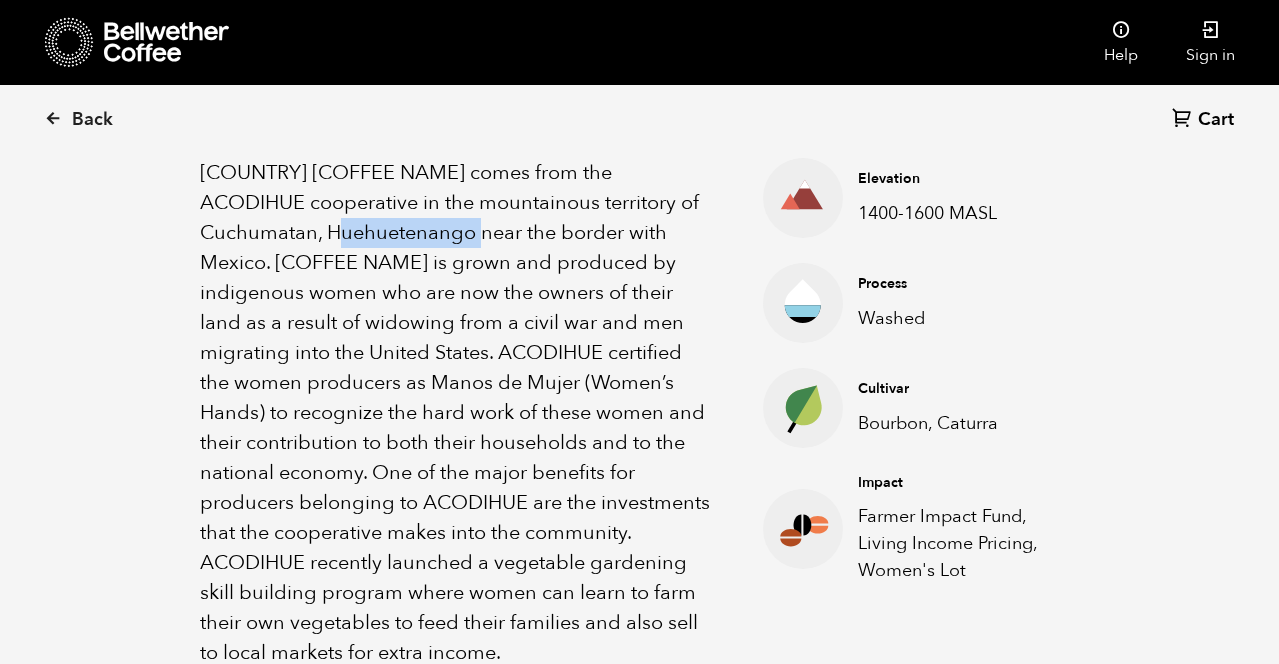 drag, startPoint x: 471, startPoint y: 233, endPoint x: 325, endPoint y: 232, distance: 146.00342 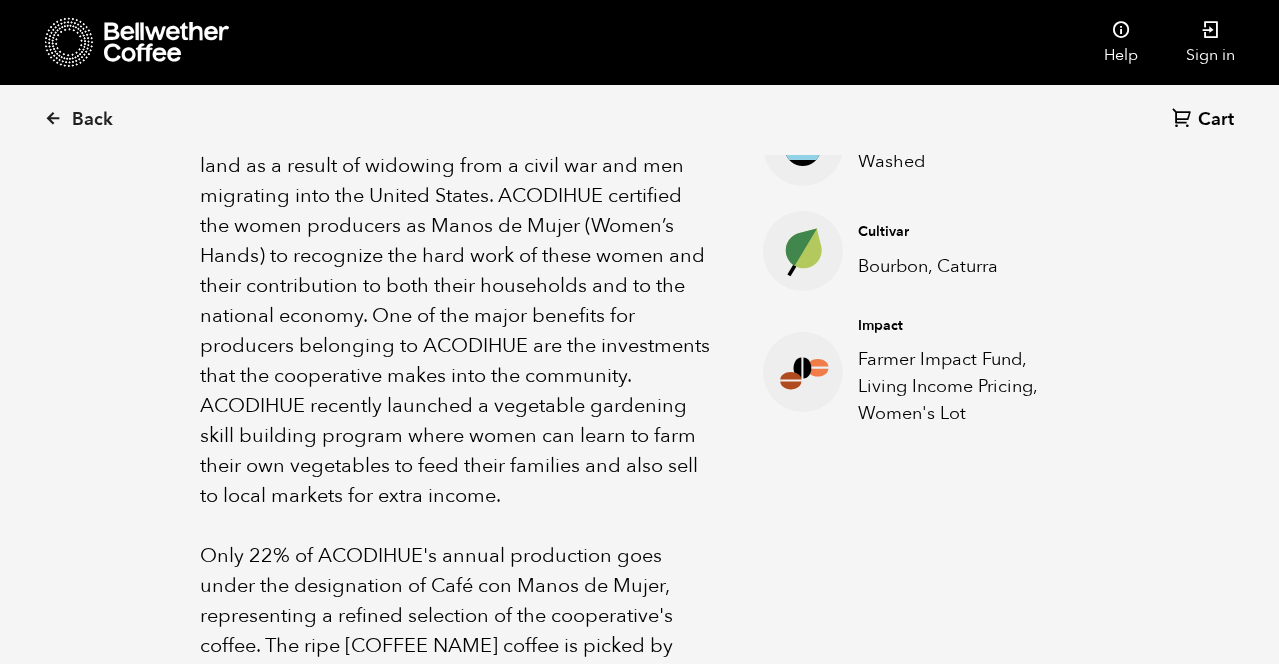 scroll, scrollTop: 862, scrollLeft: 0, axis: vertical 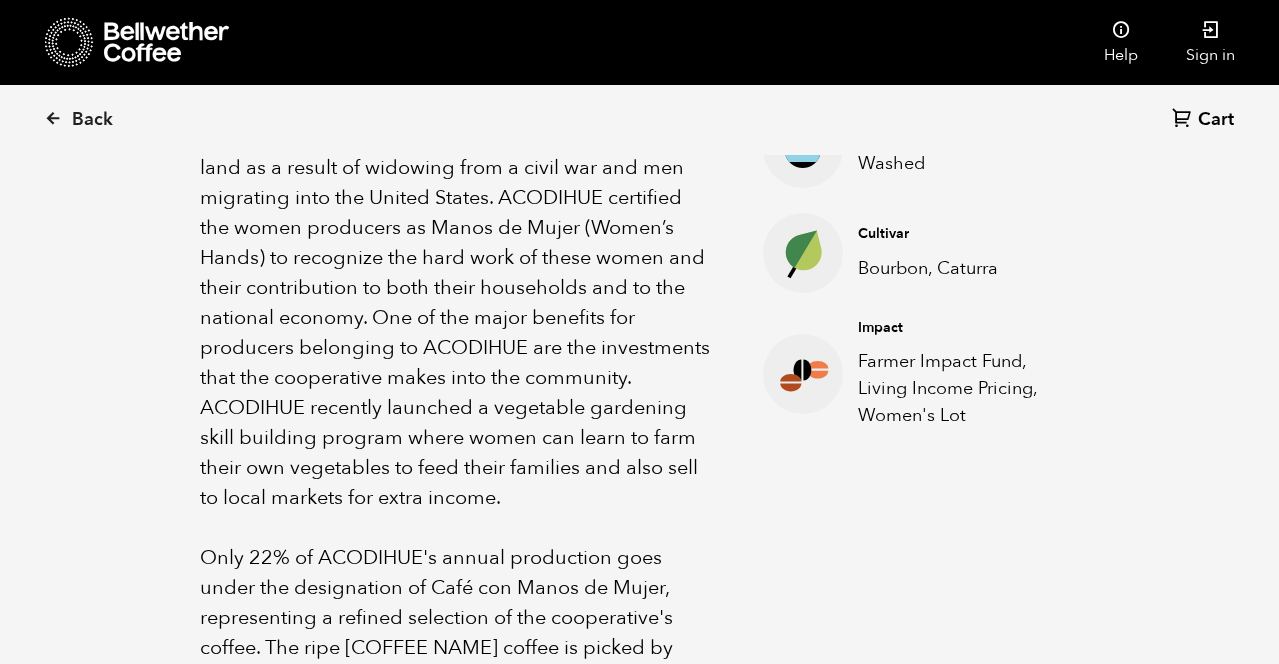 drag, startPoint x: 510, startPoint y: 489, endPoint x: 224, endPoint y: 134, distance: 455.87387 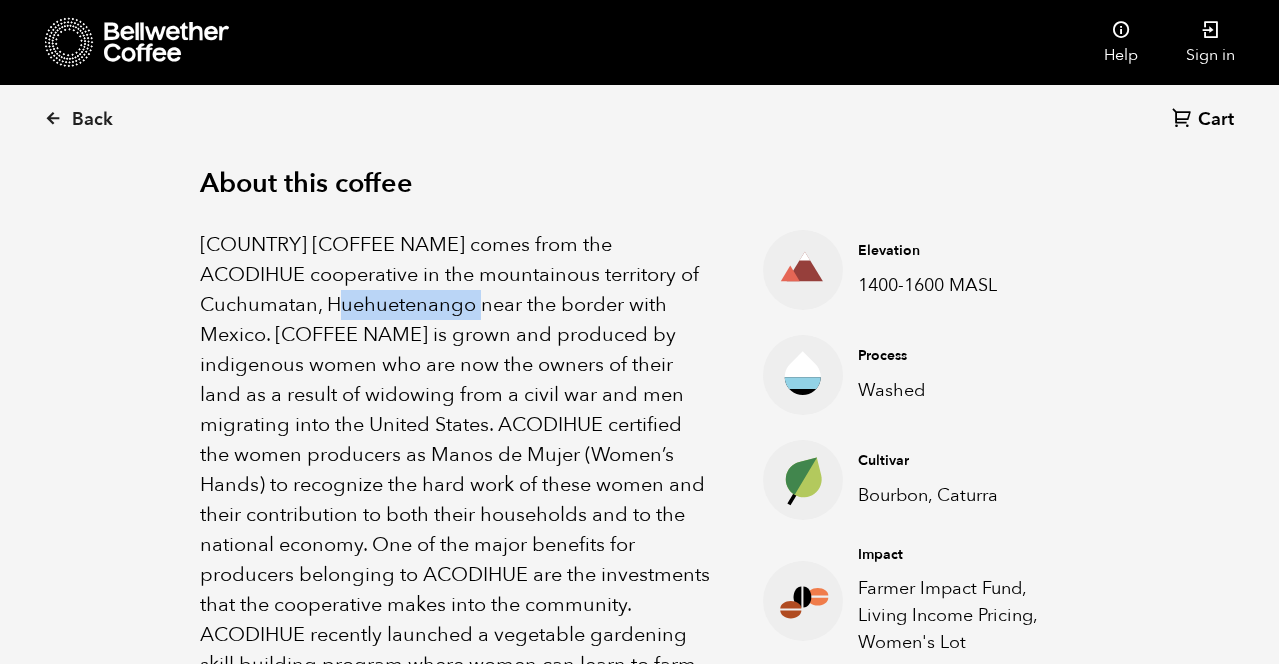 scroll, scrollTop: 631, scrollLeft: 0, axis: vertical 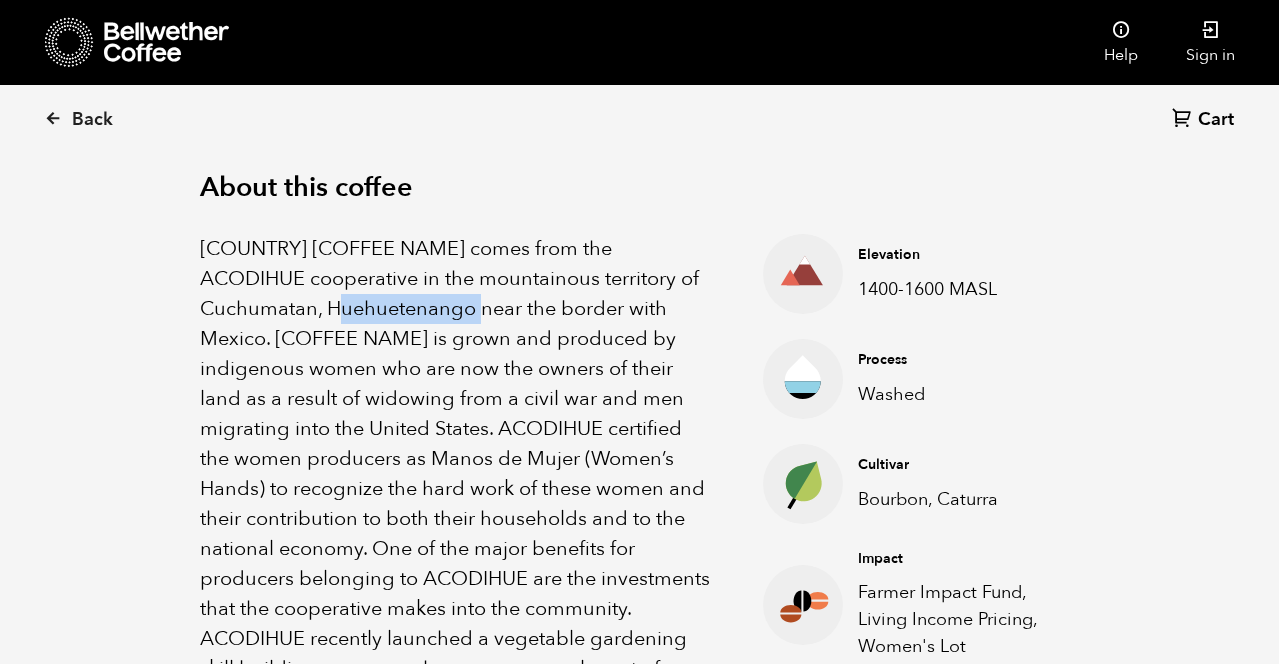 click on "About this coffee
Guatemala Manos de Mujer comes from the ACODIHUE cooperative in the mountainous territory of Cuchumatan, Huehuetenango near the border with Mexico. Manos de Mujer is grown and produced by indigenous women who are now the owners of their land as a result of widowing from a civil war and men migrating into the United States. ACODIHUE certified the women producers as Manos de Mujer (Women’s Hands) to recognize the hard work of these women and their contribution to both their households and to the national economy. One of the major benefits for producers belonging to ACODIHUE are the investments that the cooperative makes into the community. ACODIHUE recently launched a vegetable gardening skill building program where women can learn to farm their own vegetables to feed their families and also sell to local markets for extra income. Impact: Living Income Pricing  Farmer Impact Fund           Elevation   1400-1600 MASL           Process   Washed" at bounding box center (640, 1148) 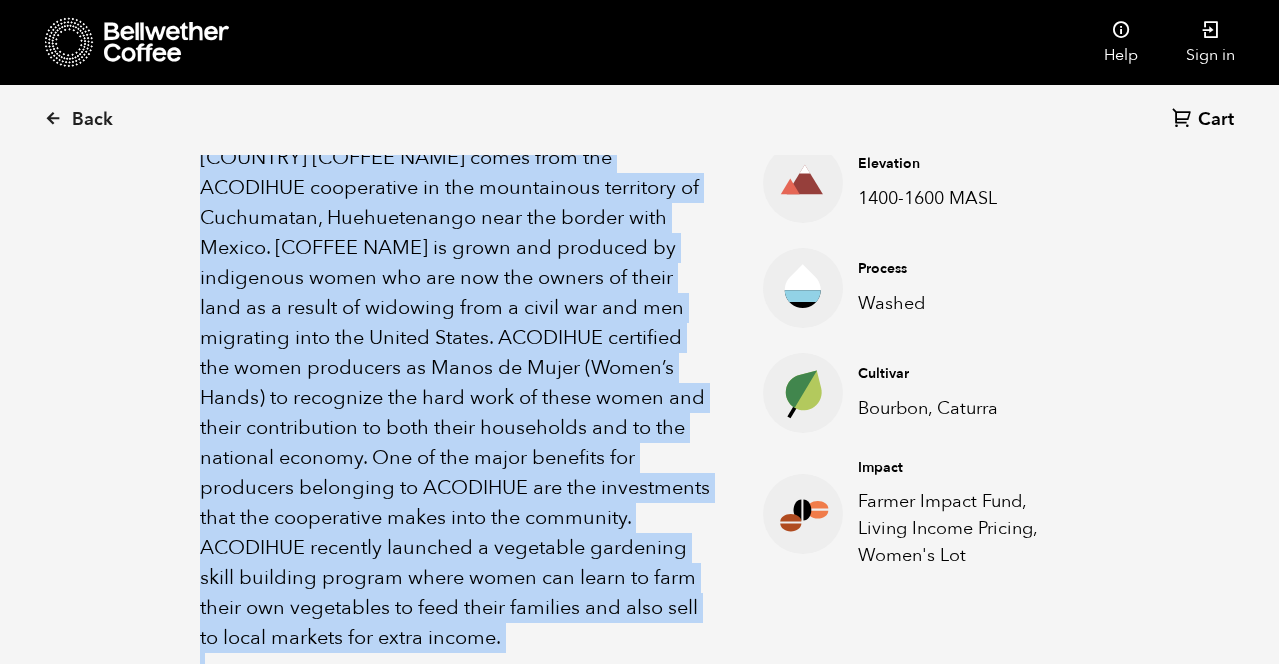 scroll, scrollTop: 853, scrollLeft: 0, axis: vertical 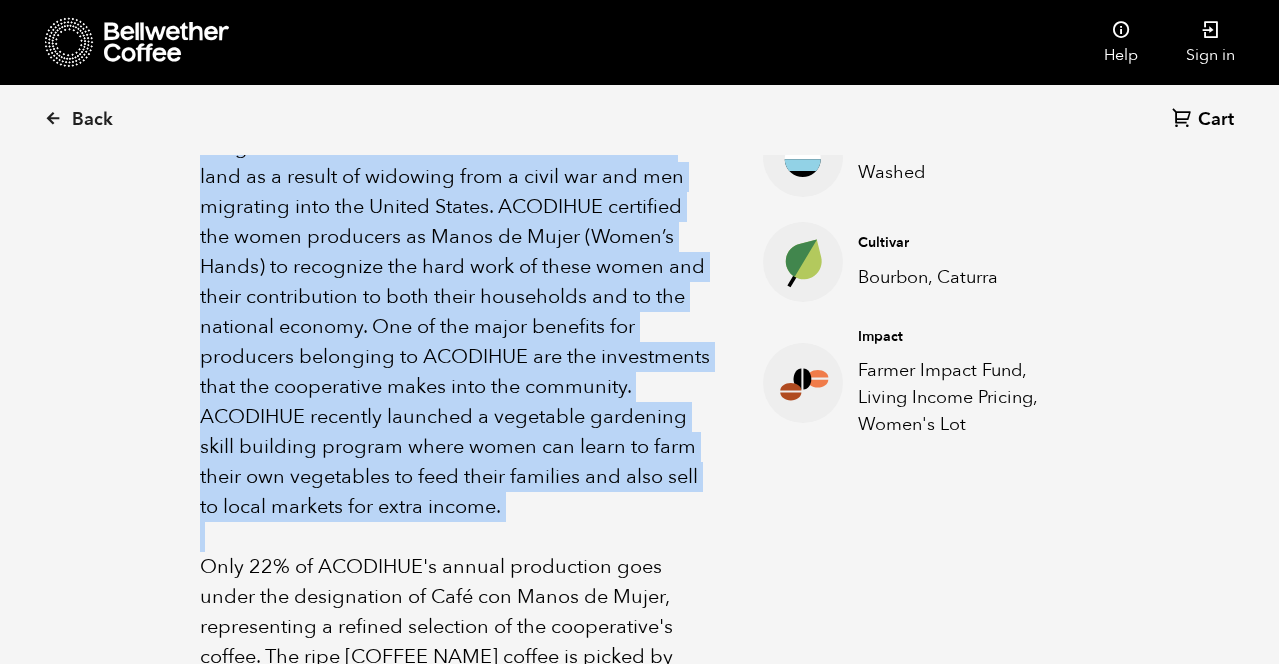 drag, startPoint x: 198, startPoint y: 242, endPoint x: 513, endPoint y: 501, distance: 407.80634 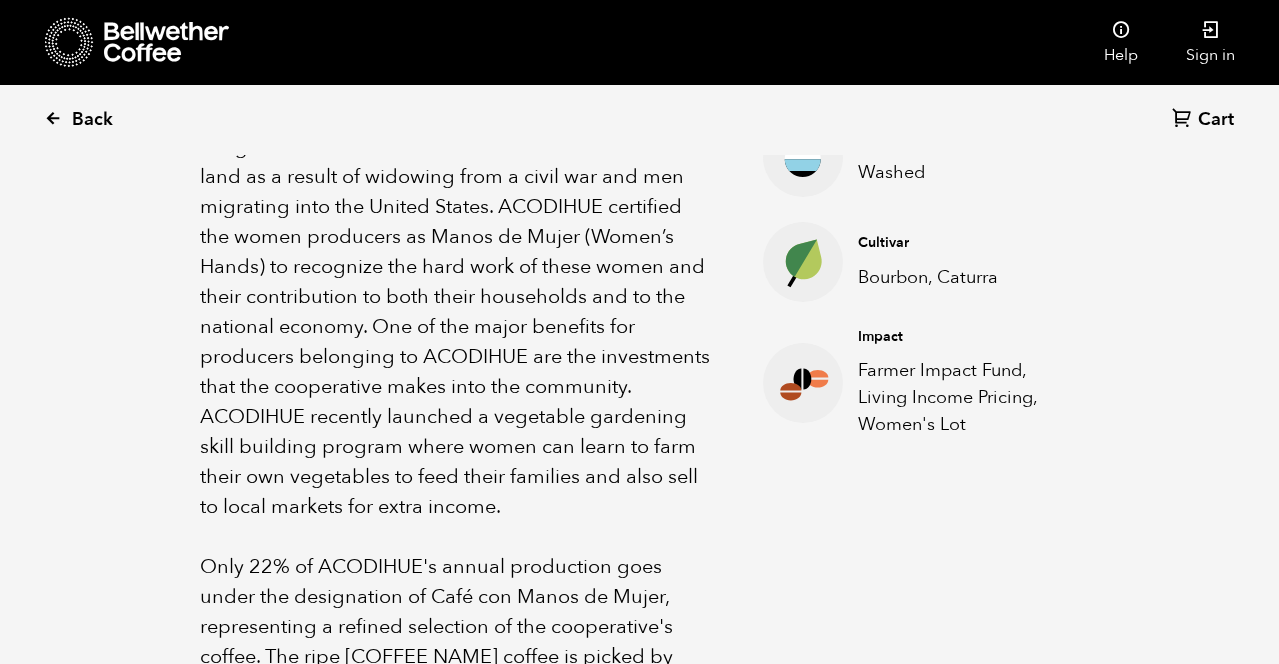 click on "Back" at bounding box center [92, 120] 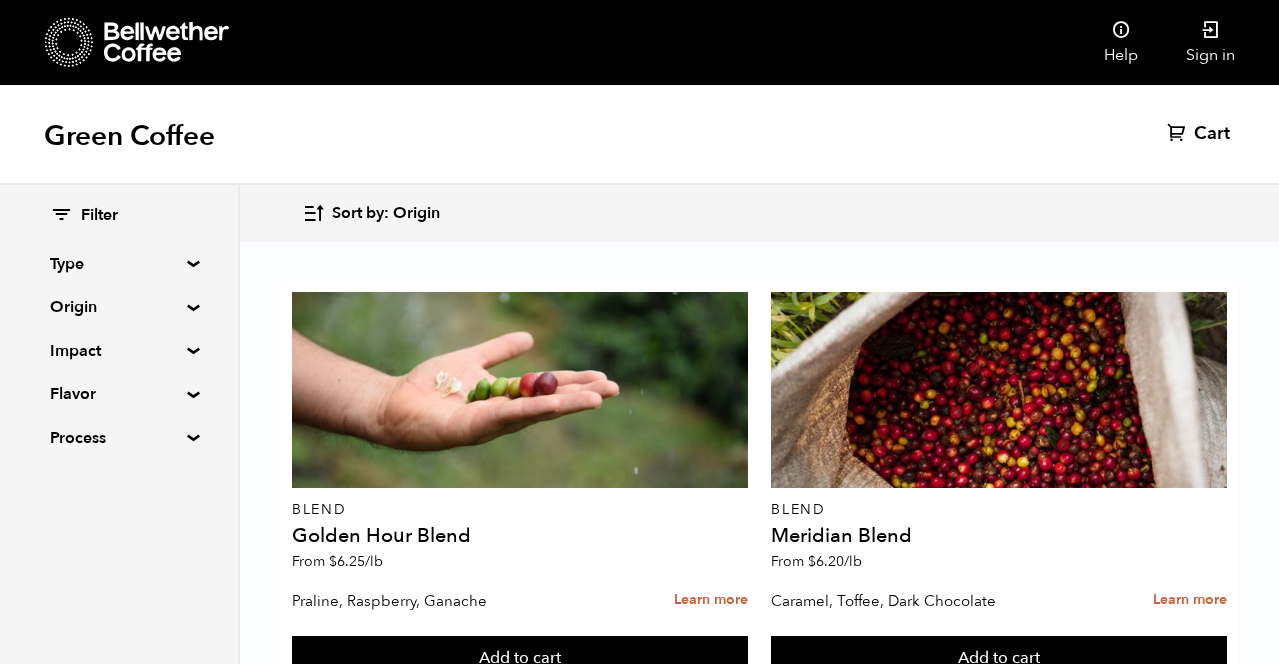 scroll, scrollTop: 925, scrollLeft: 0, axis: vertical 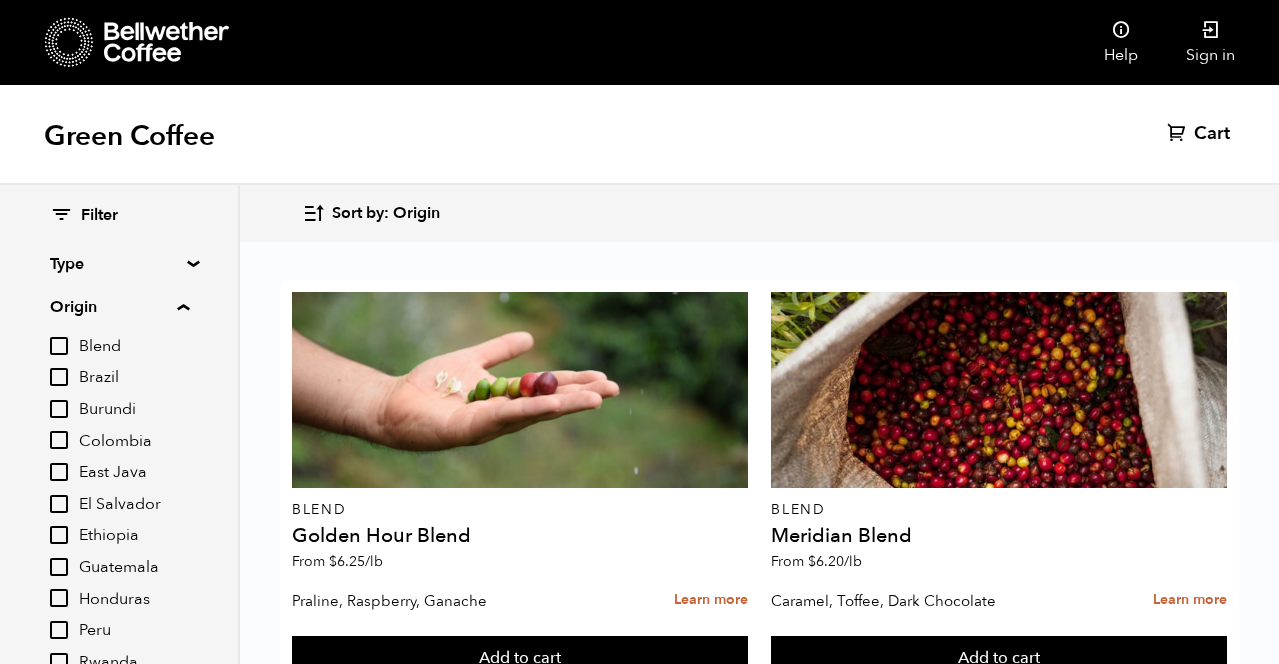 click on "Honduras" at bounding box center (59, 598) 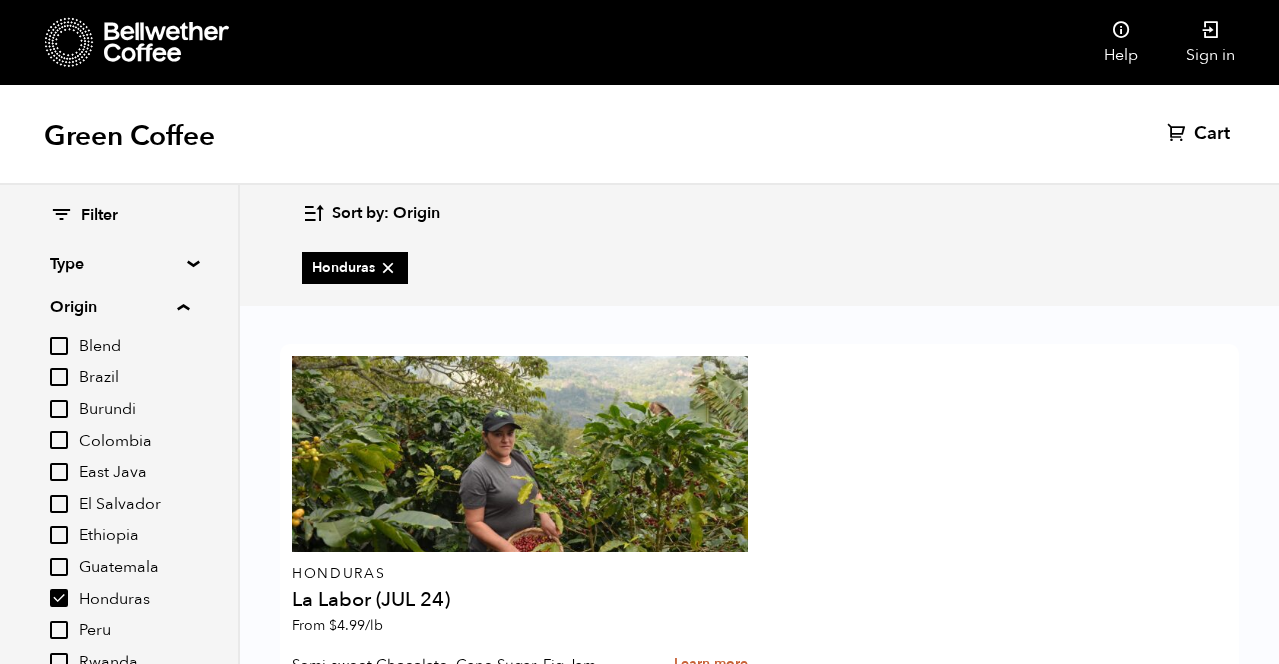 scroll, scrollTop: 79, scrollLeft: 0, axis: vertical 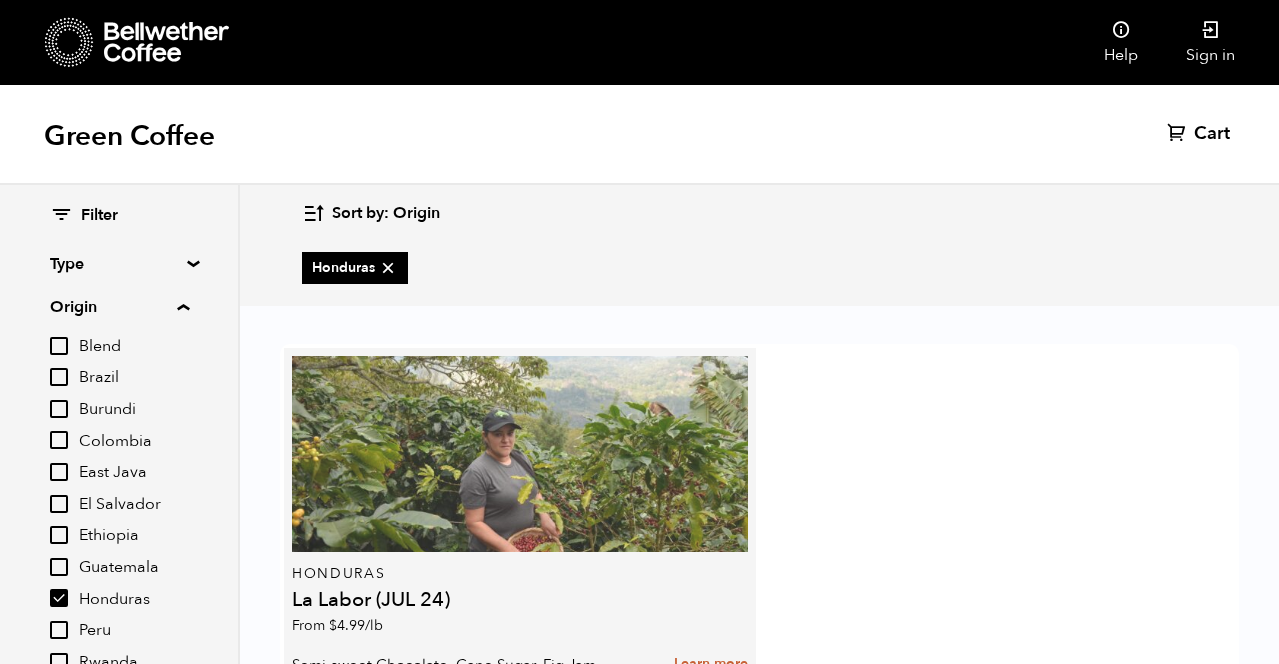 click at bounding box center (520, 454) 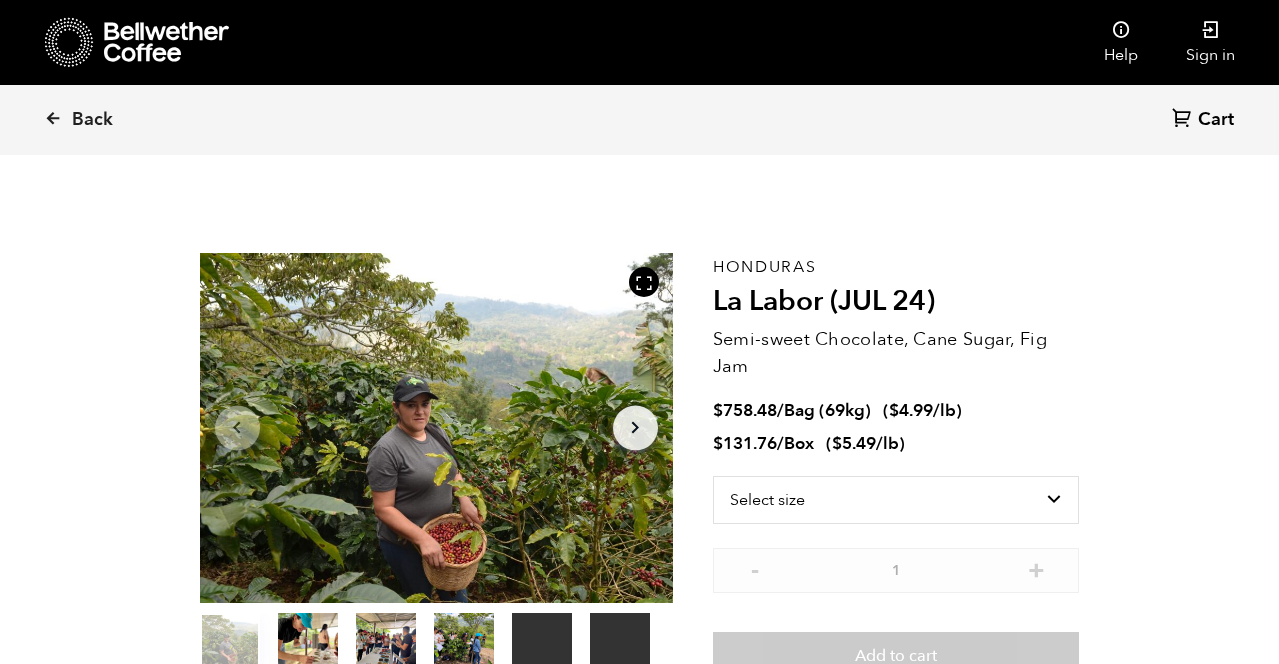 scroll, scrollTop: 0, scrollLeft: 0, axis: both 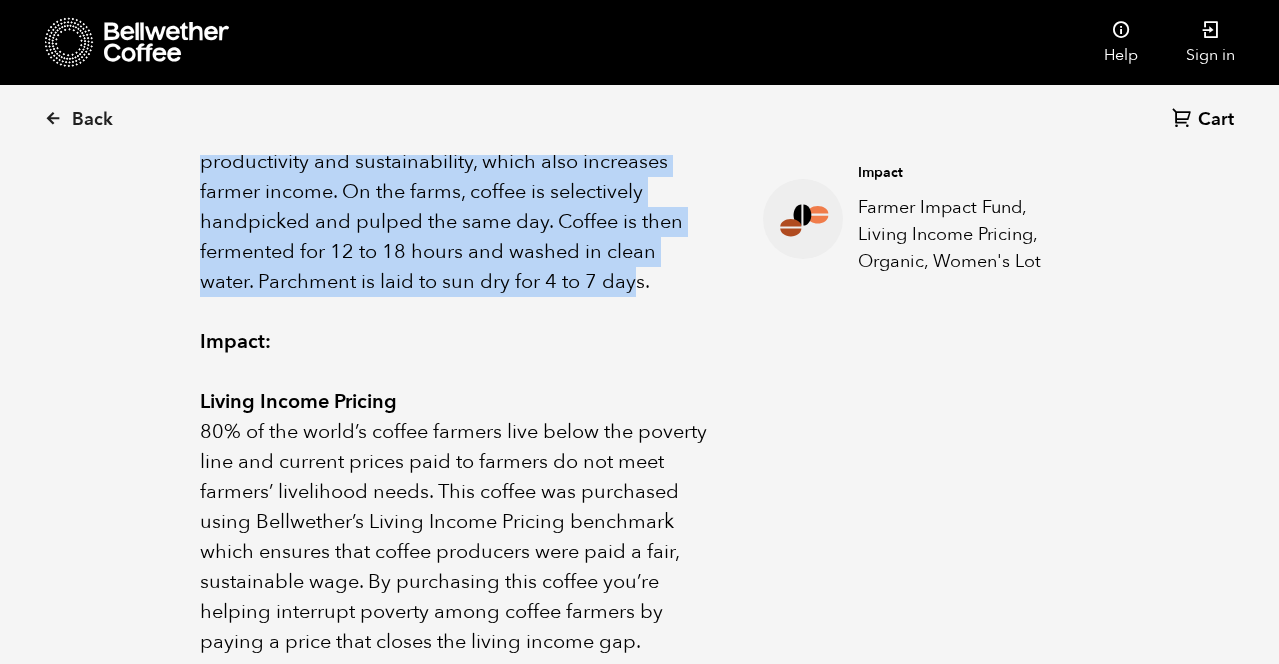 drag, startPoint x: 195, startPoint y: 255, endPoint x: 597, endPoint y: 276, distance: 402.54813 